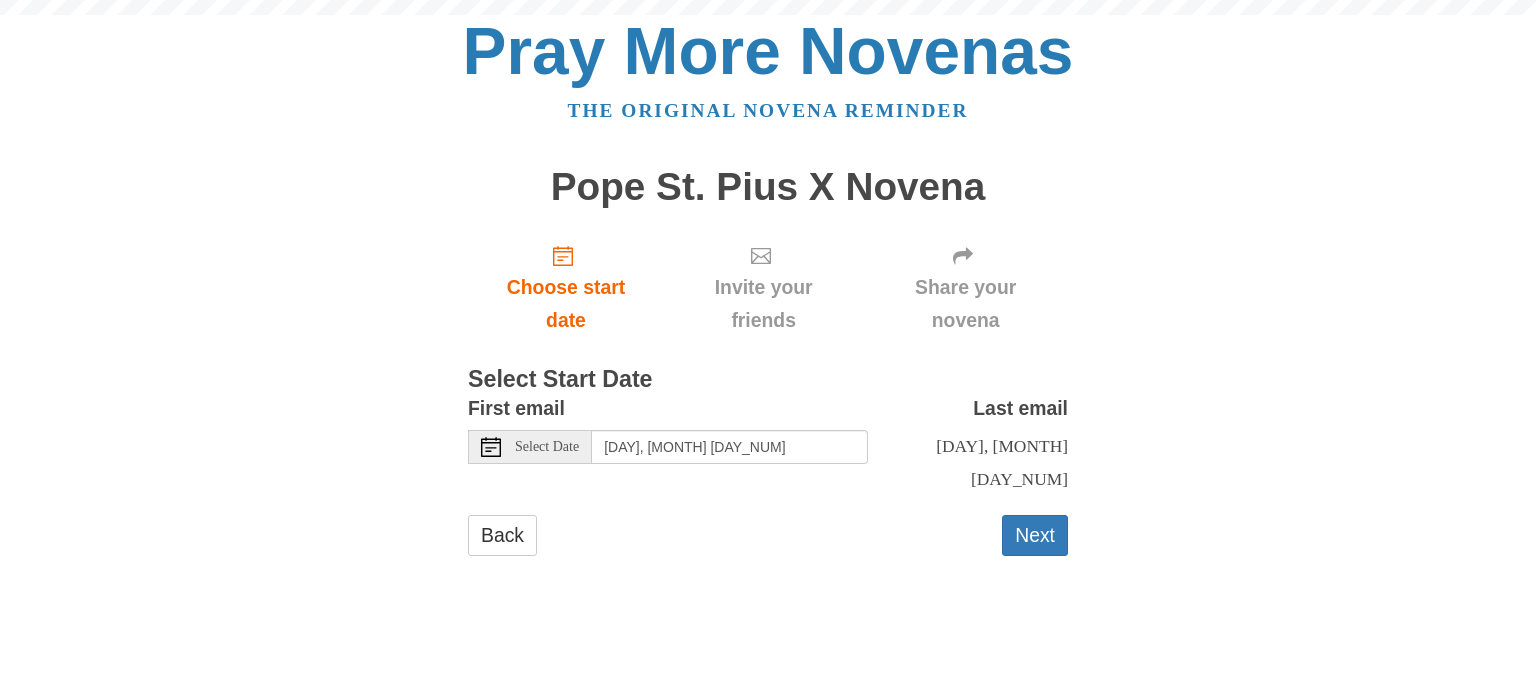 scroll, scrollTop: 0, scrollLeft: 0, axis: both 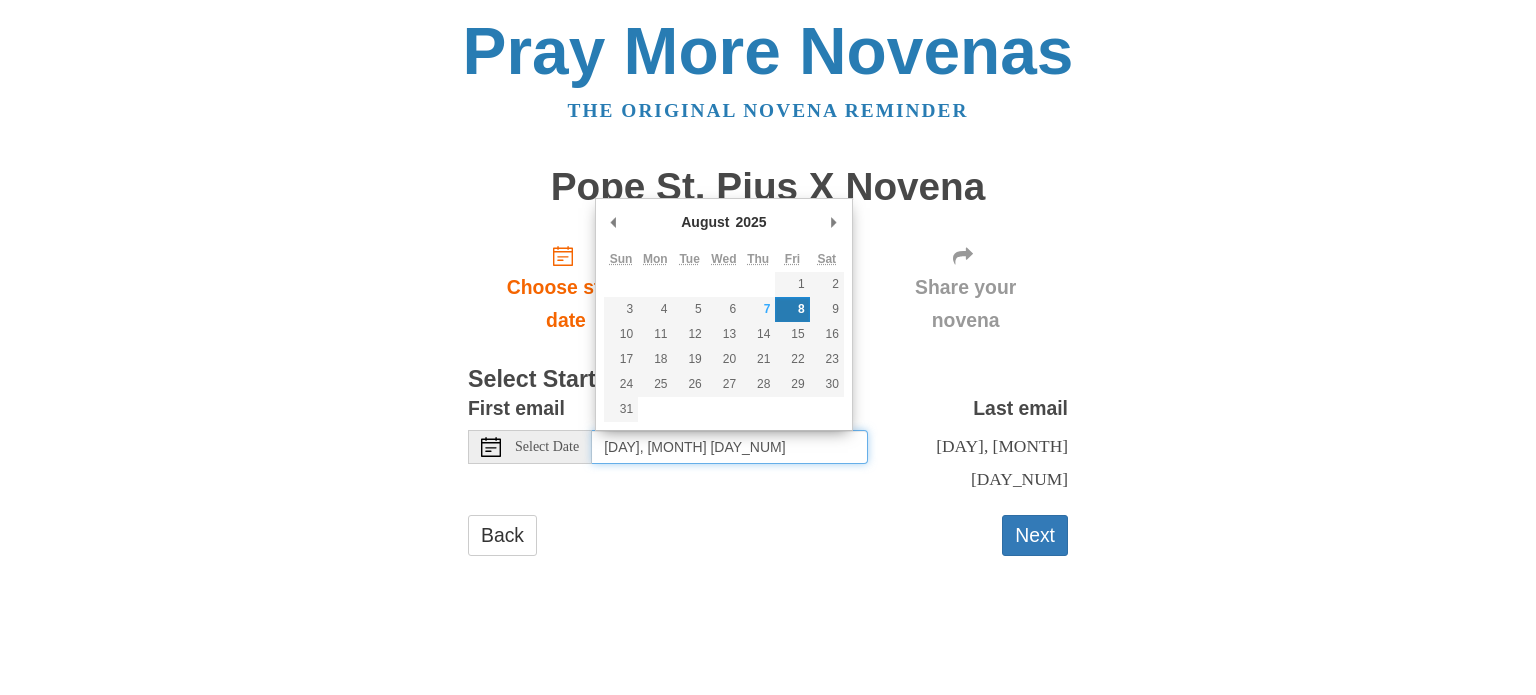 click on "[DAY], [MONTH] [DAY_NUM]" at bounding box center (730, 447) 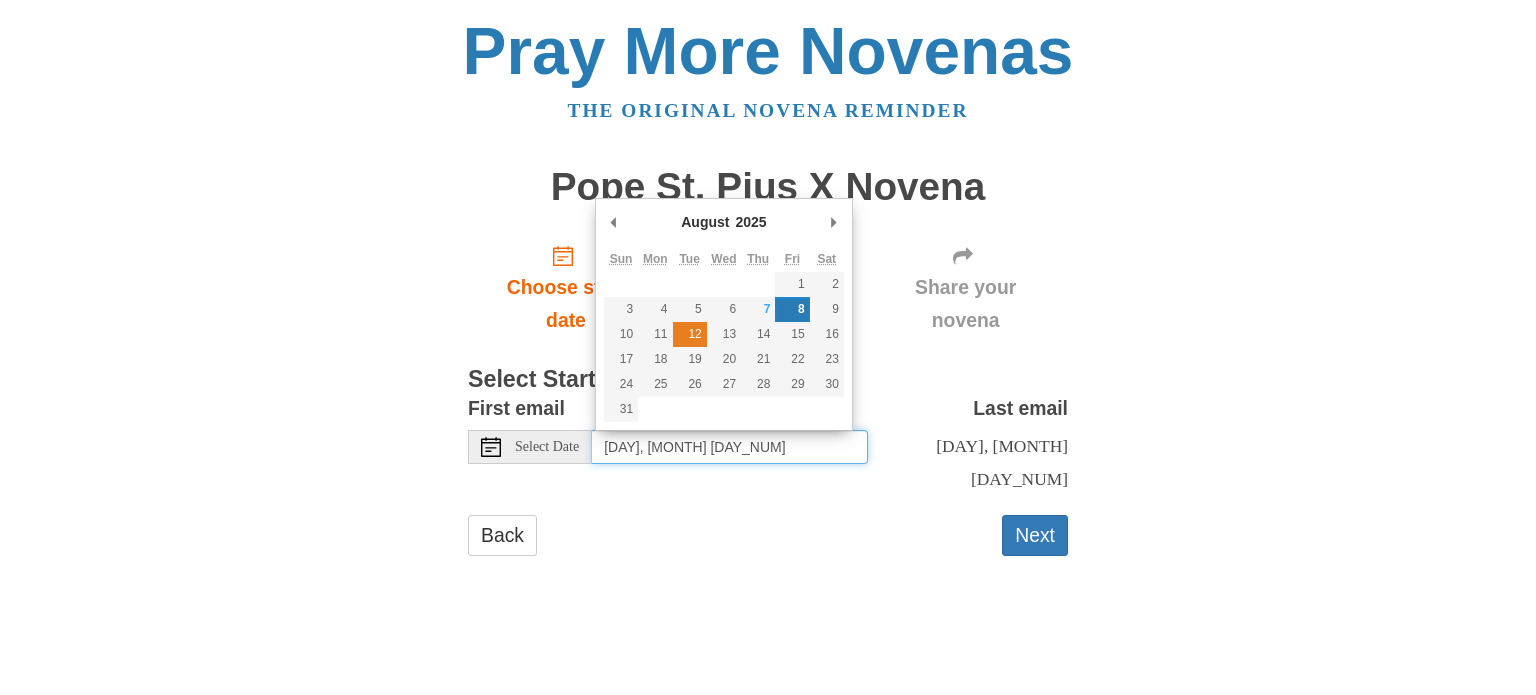 type on "[DAY], [MONTH] [DAY_NUM]" 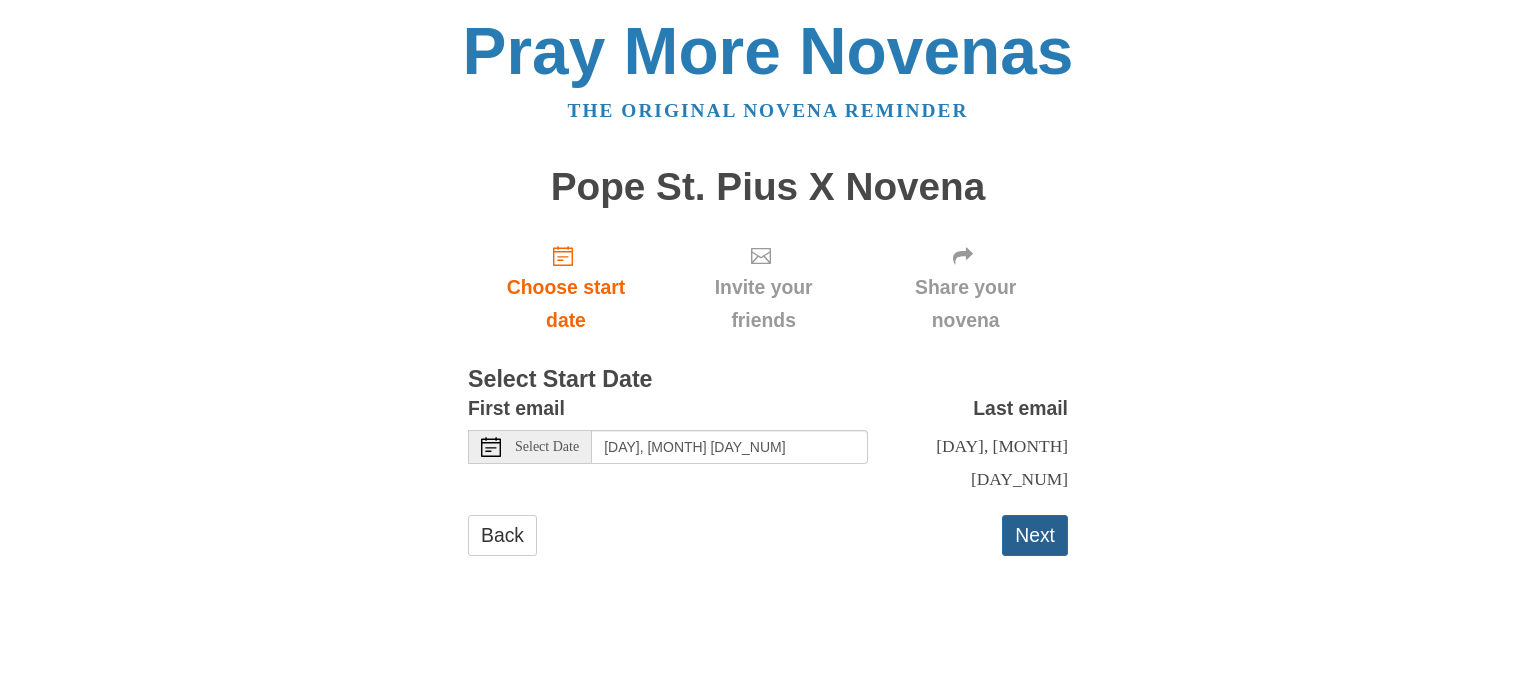 click on "Next" at bounding box center [1035, 535] 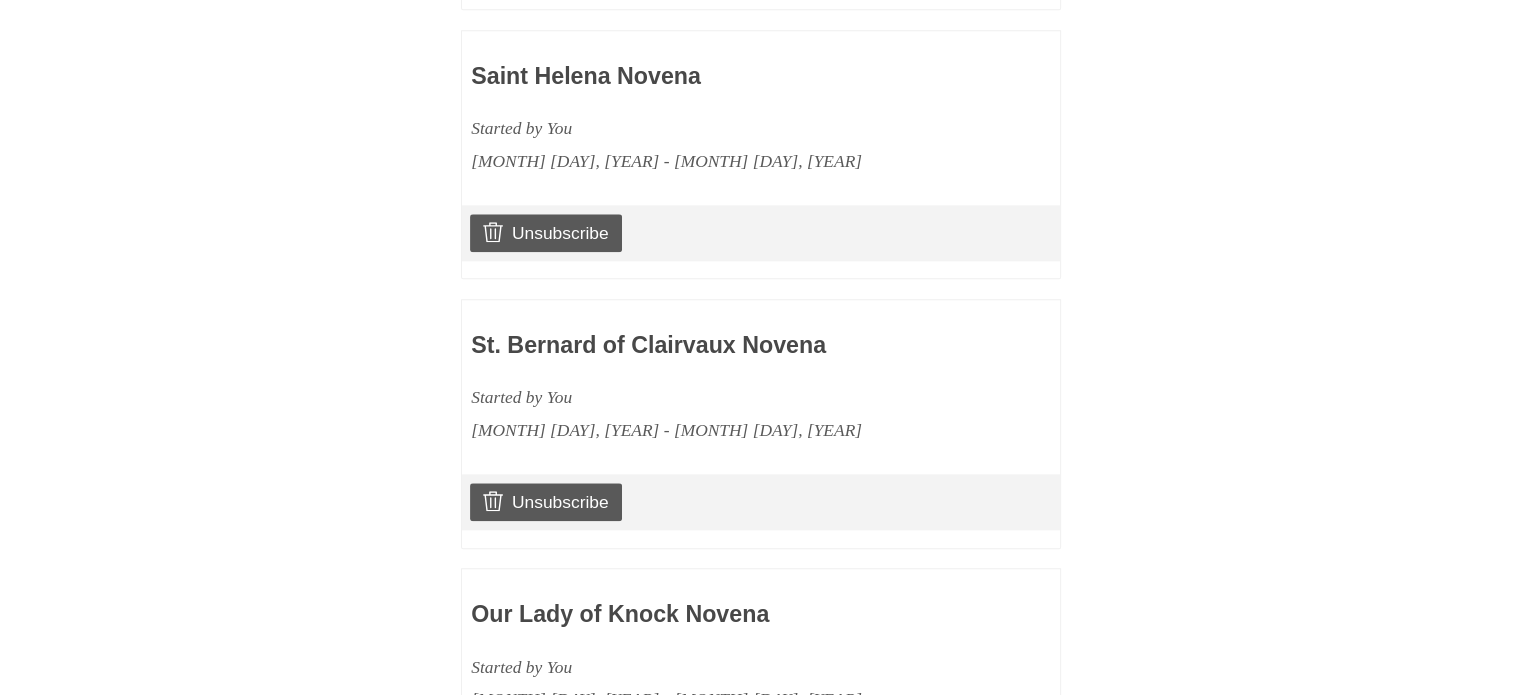 scroll, scrollTop: 2805, scrollLeft: 0, axis: vertical 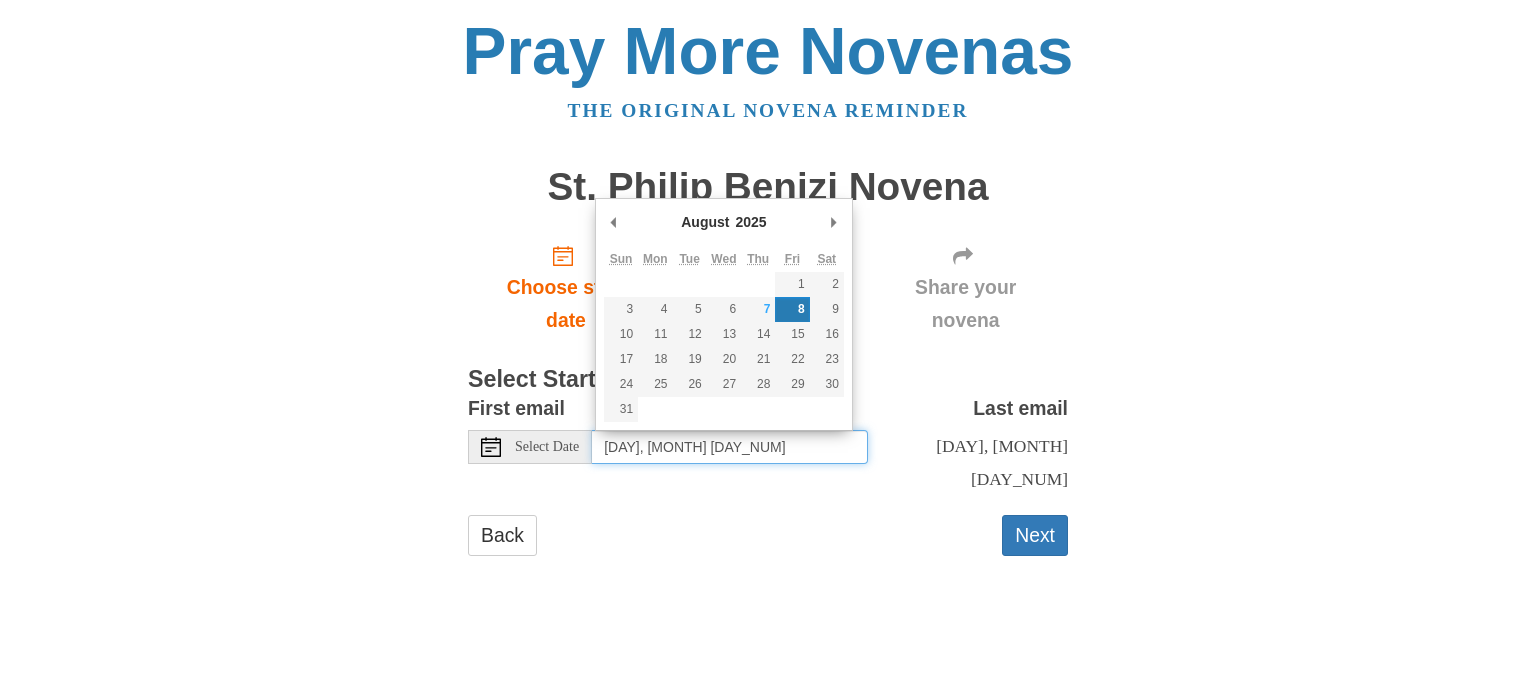 click on "Friday, August 8th" at bounding box center (730, 447) 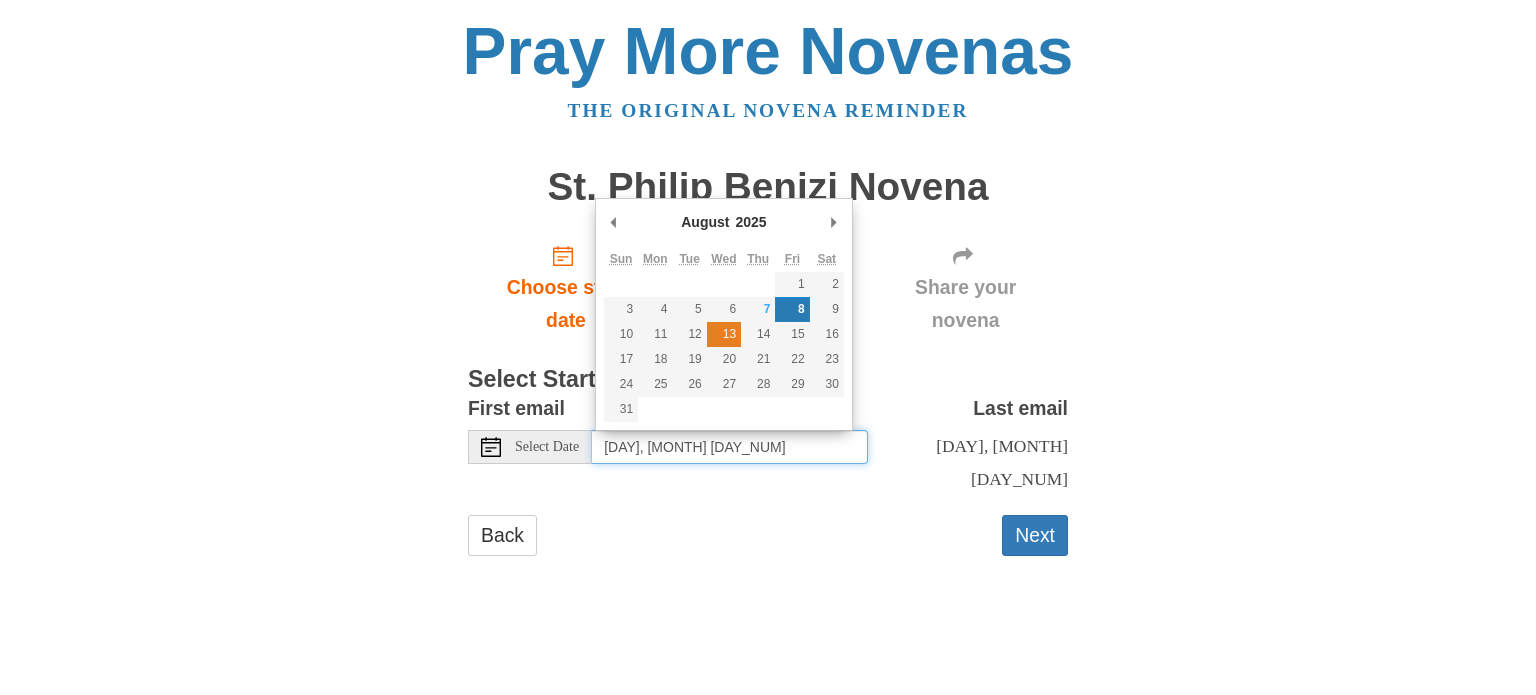 type on "Wednesday, August 13th" 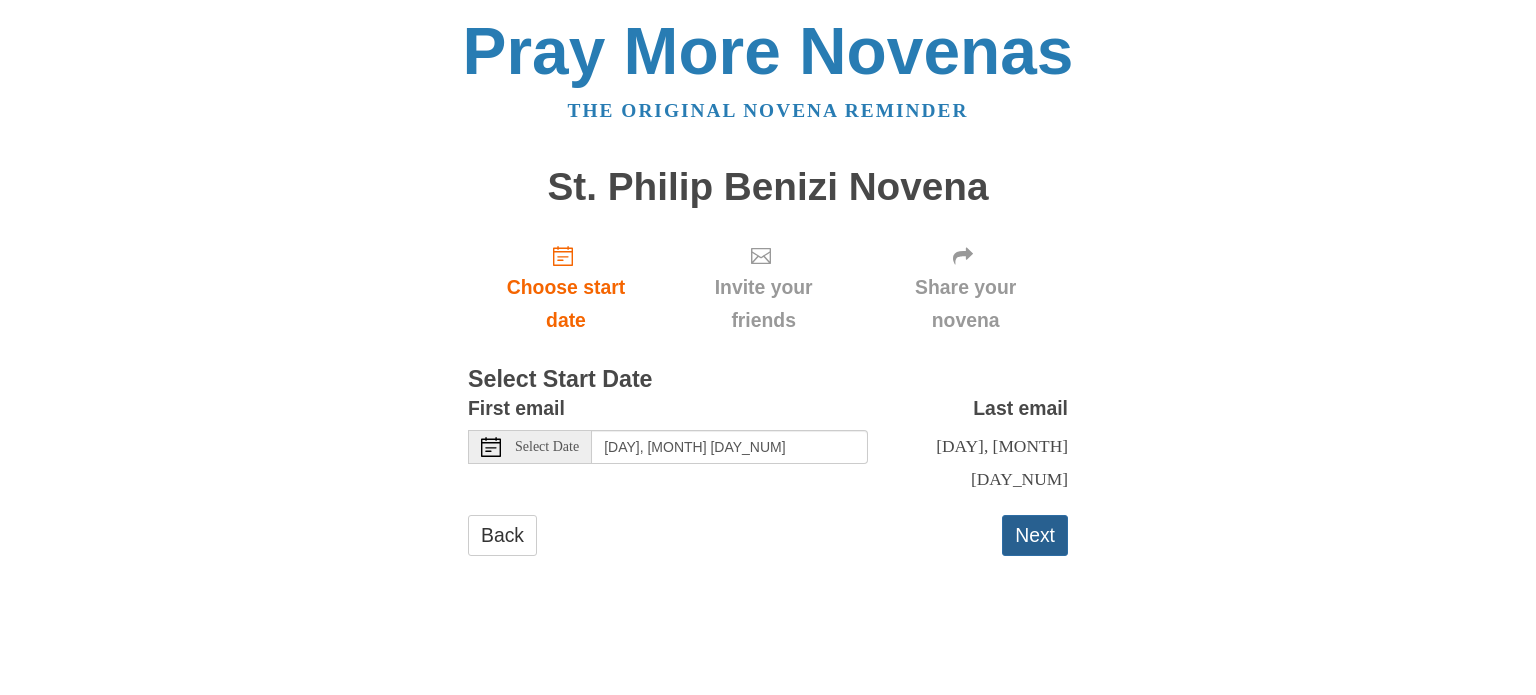 click on "Next" at bounding box center [1035, 535] 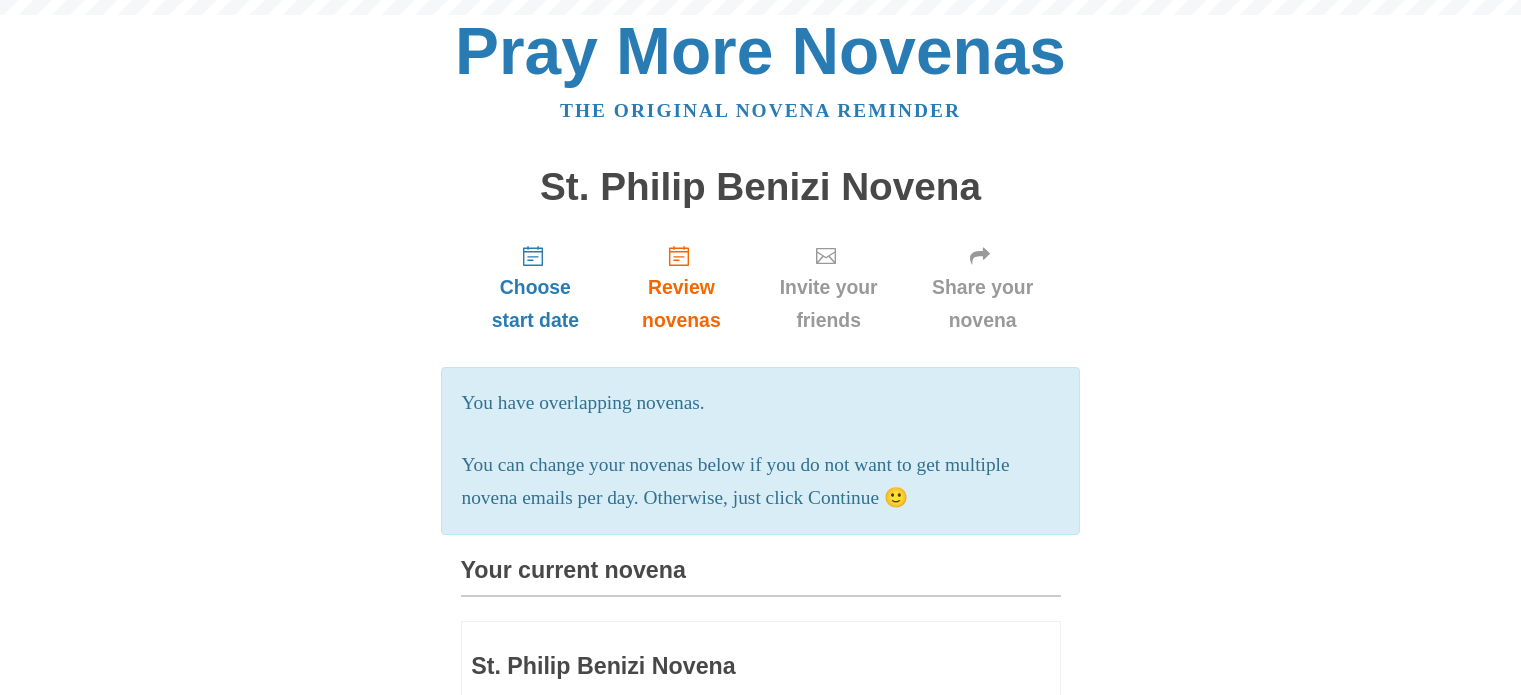 scroll, scrollTop: 0, scrollLeft: 0, axis: both 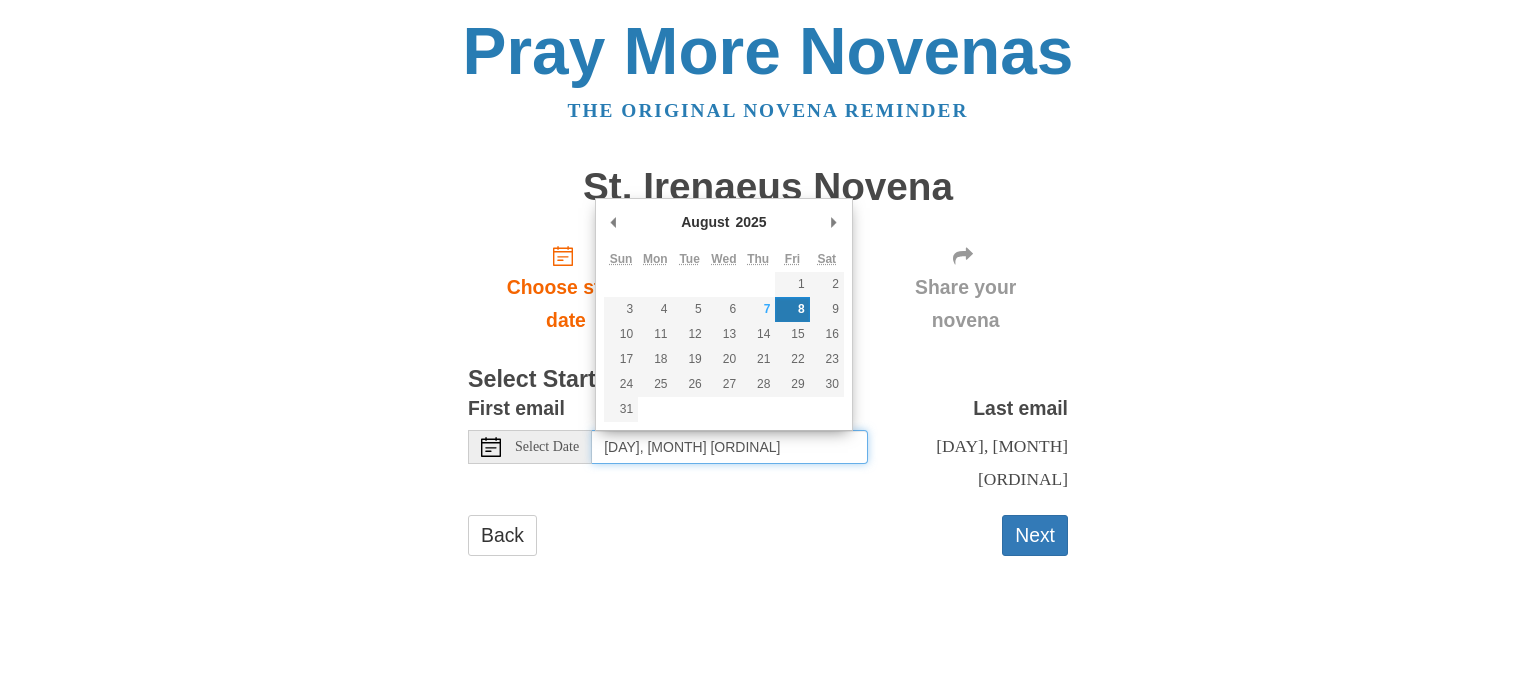 click on "[DAY], [MONTH] [ORDINAL]" at bounding box center (730, 447) 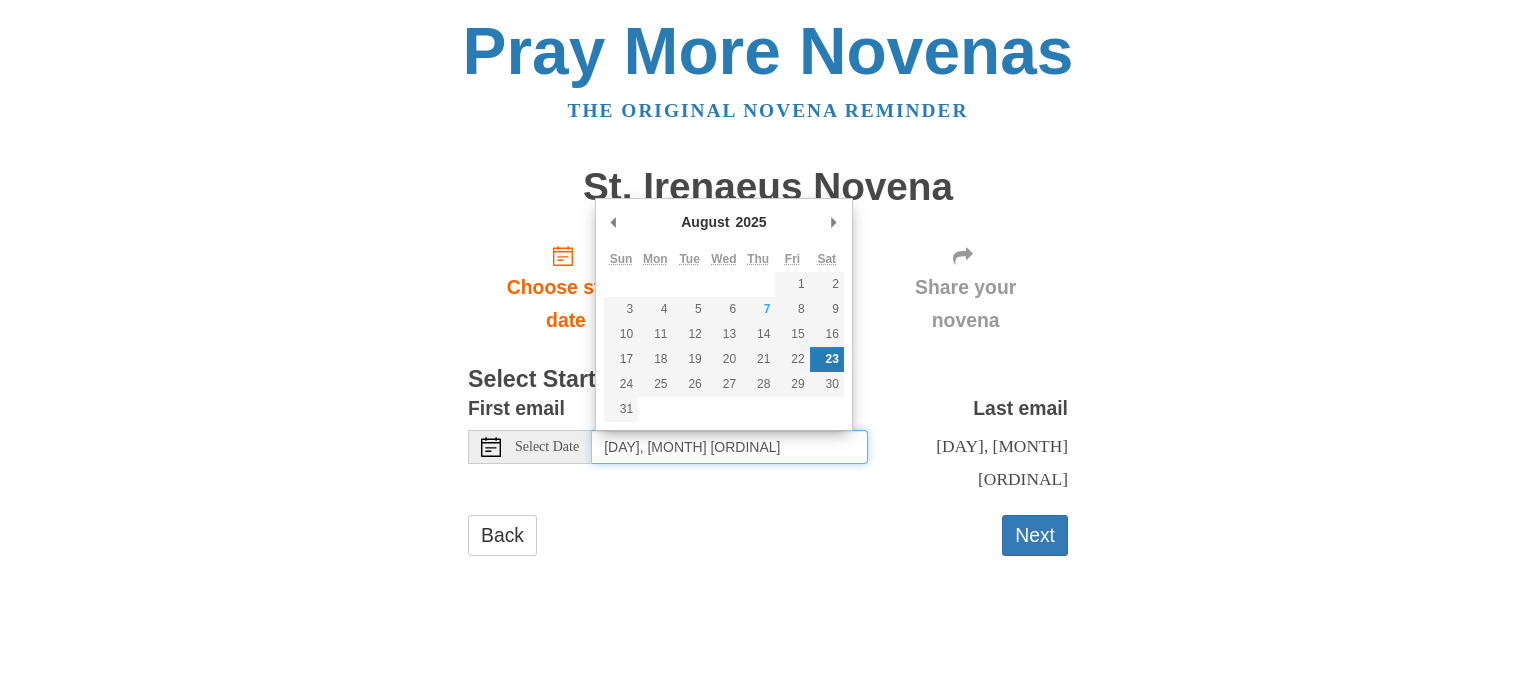 click on "Saturday, August 23rd" at bounding box center [730, 447] 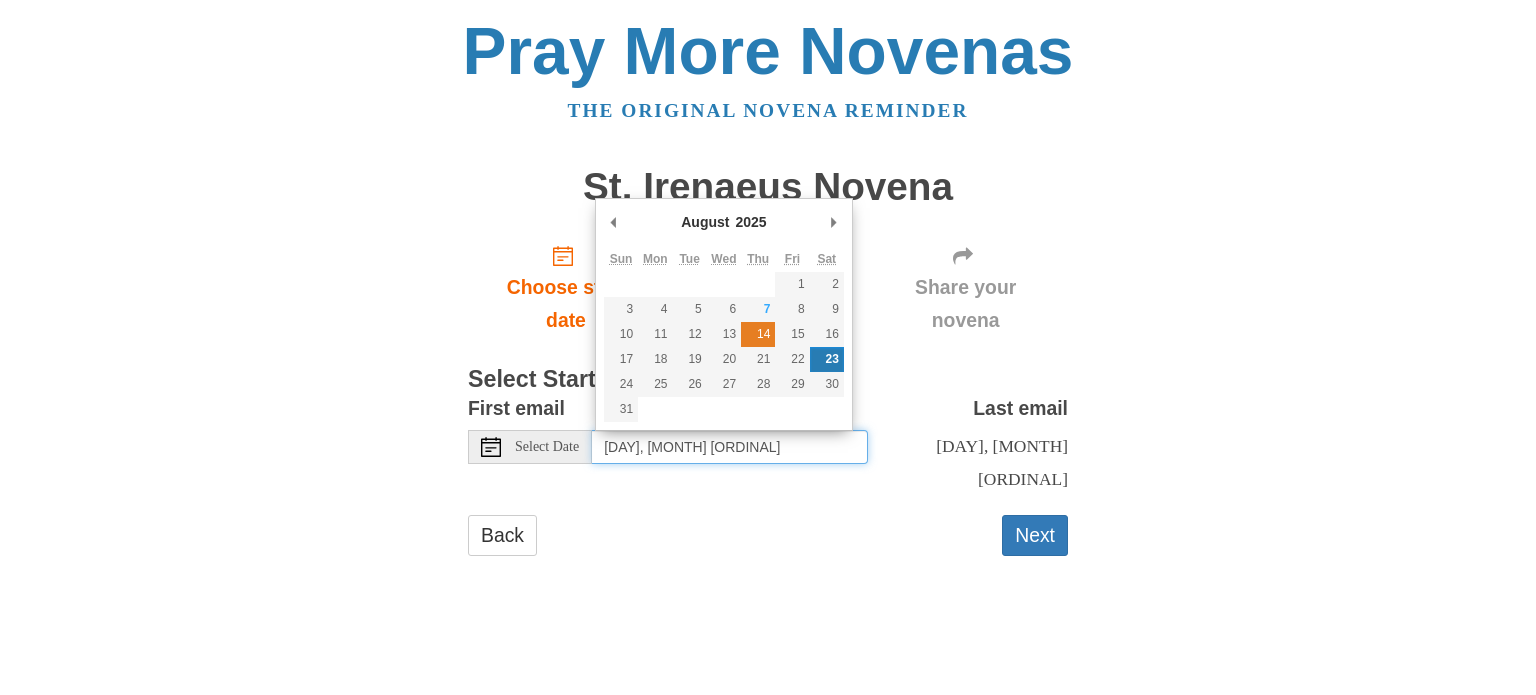 type on "Thursday, August 14th" 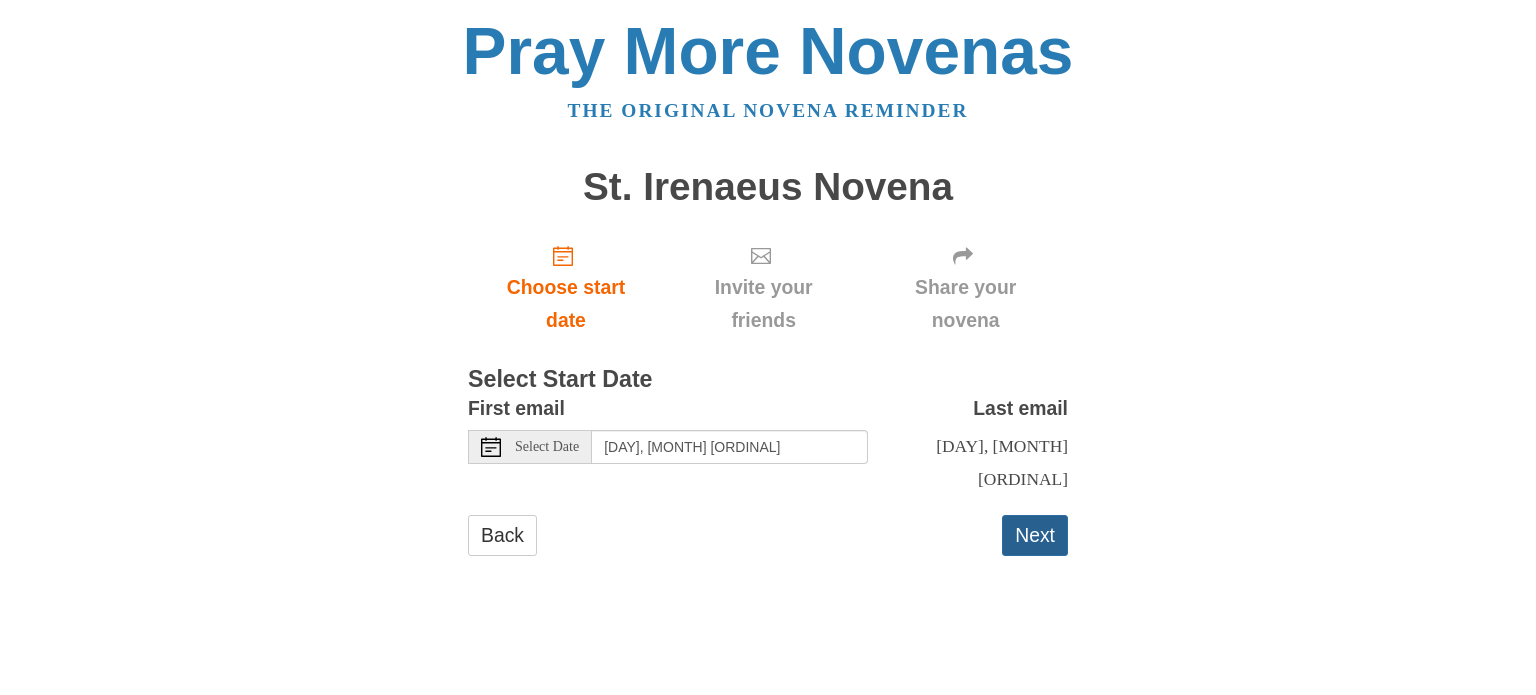 click on "Next" at bounding box center [1035, 535] 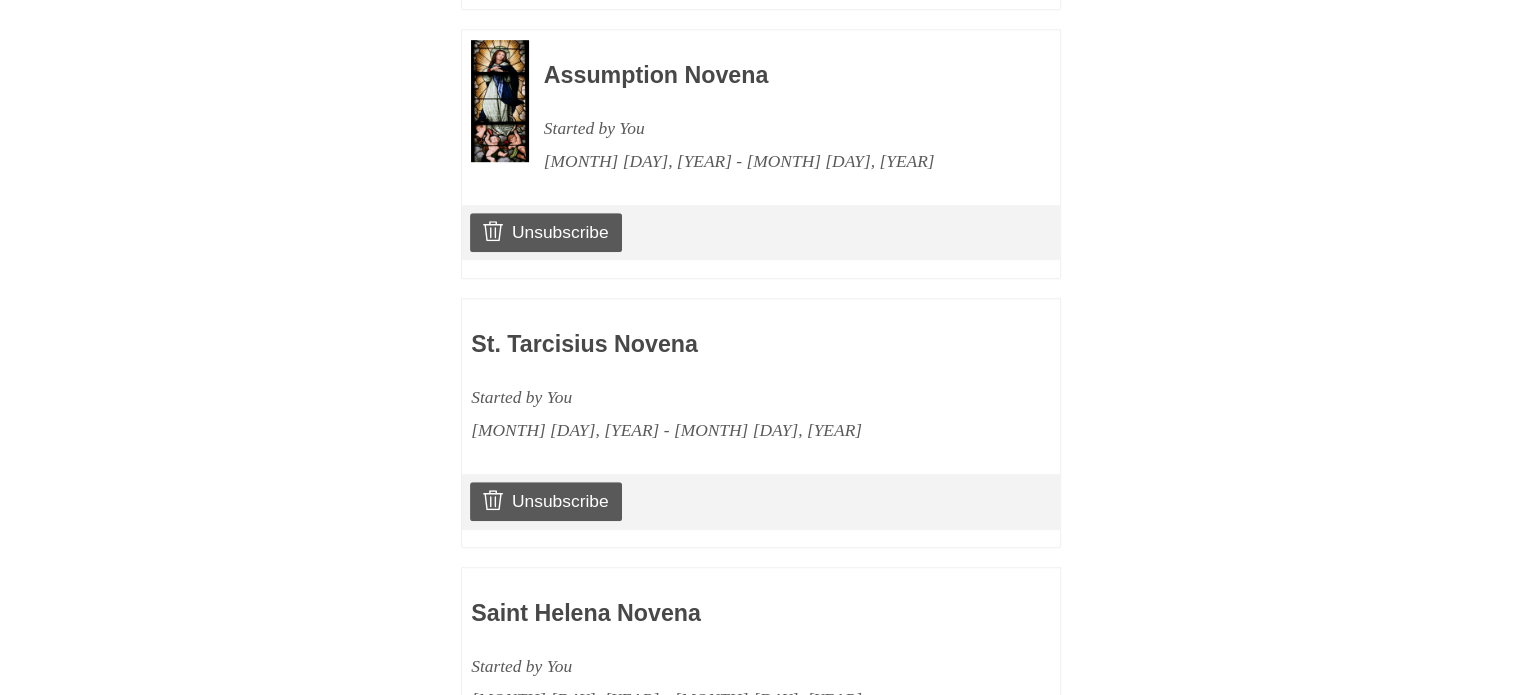 scroll, scrollTop: 1196, scrollLeft: 0, axis: vertical 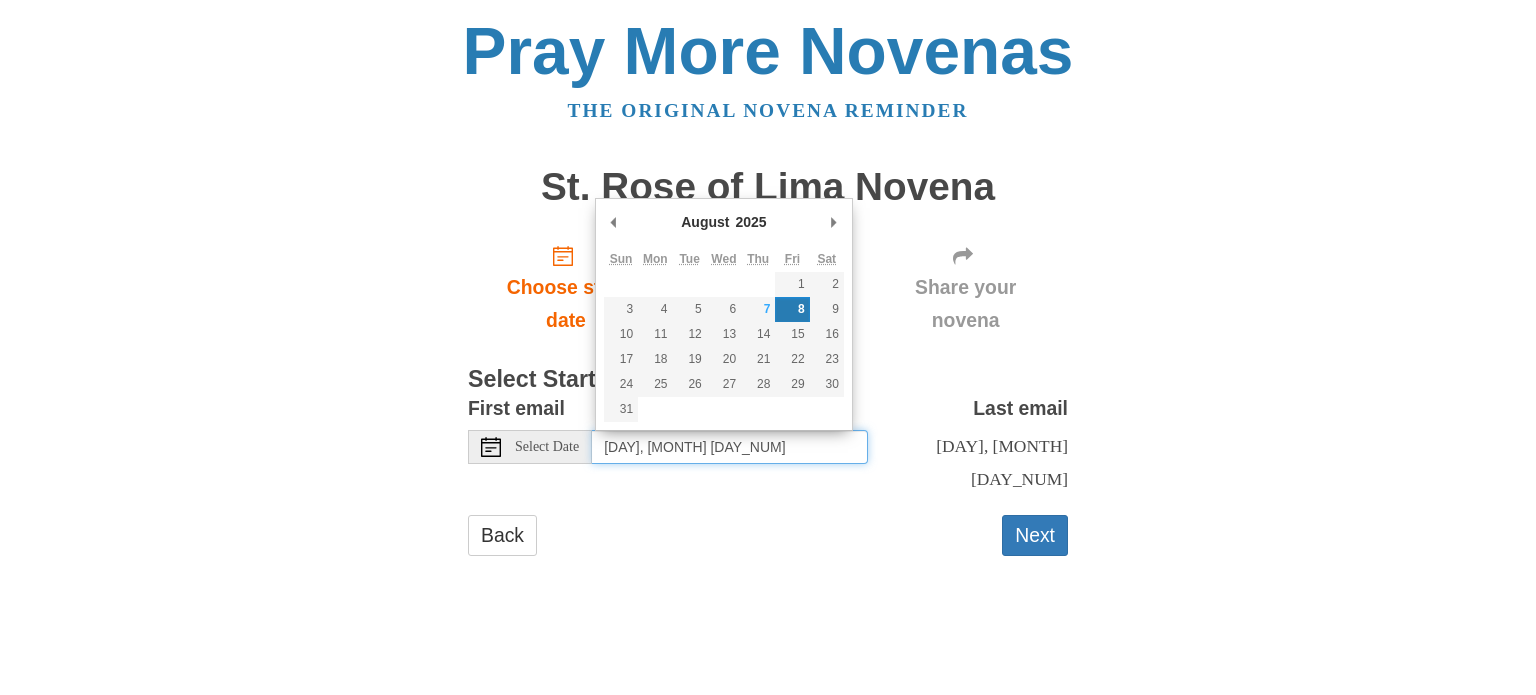 click on "[DAY], [MONTH] [DAY_NUM]" at bounding box center (730, 447) 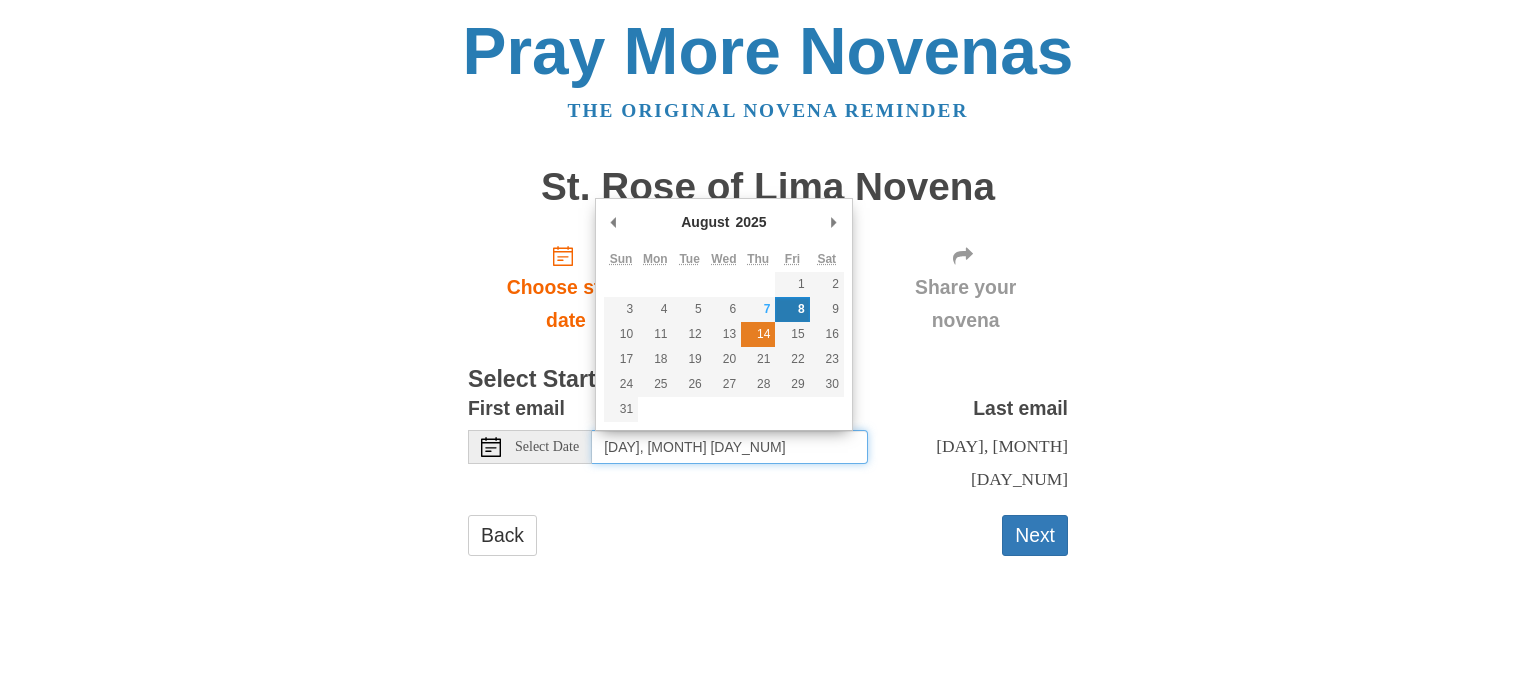 type on "Thursday, August 14th" 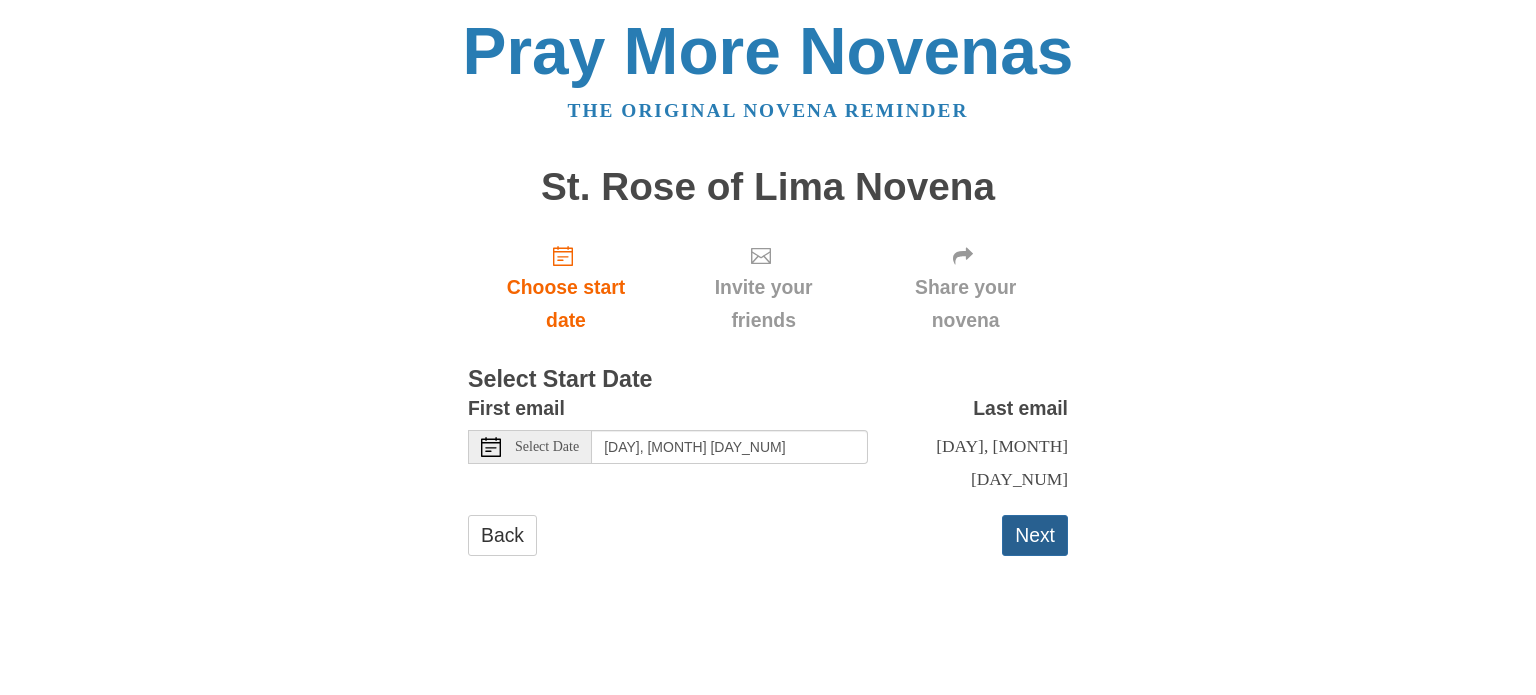 click on "Next" at bounding box center (1035, 535) 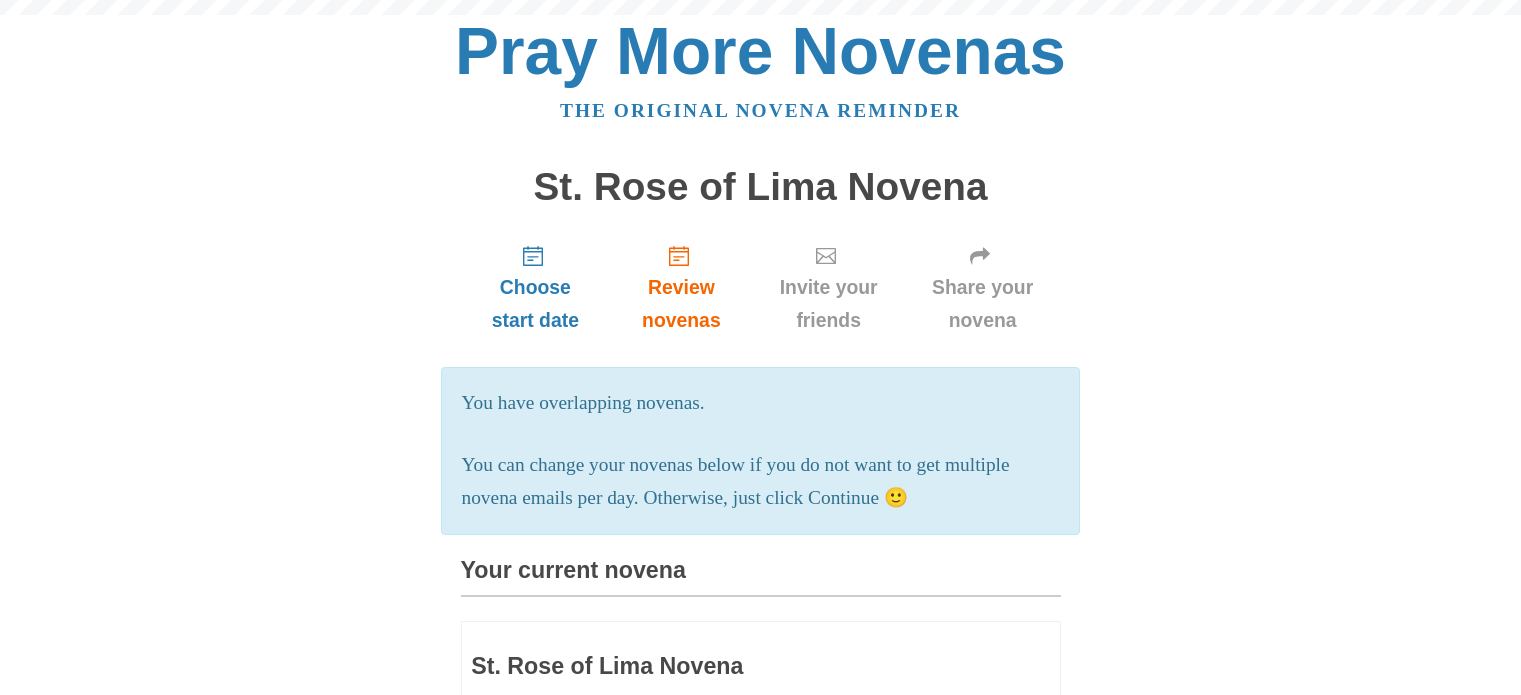 scroll, scrollTop: 0, scrollLeft: 0, axis: both 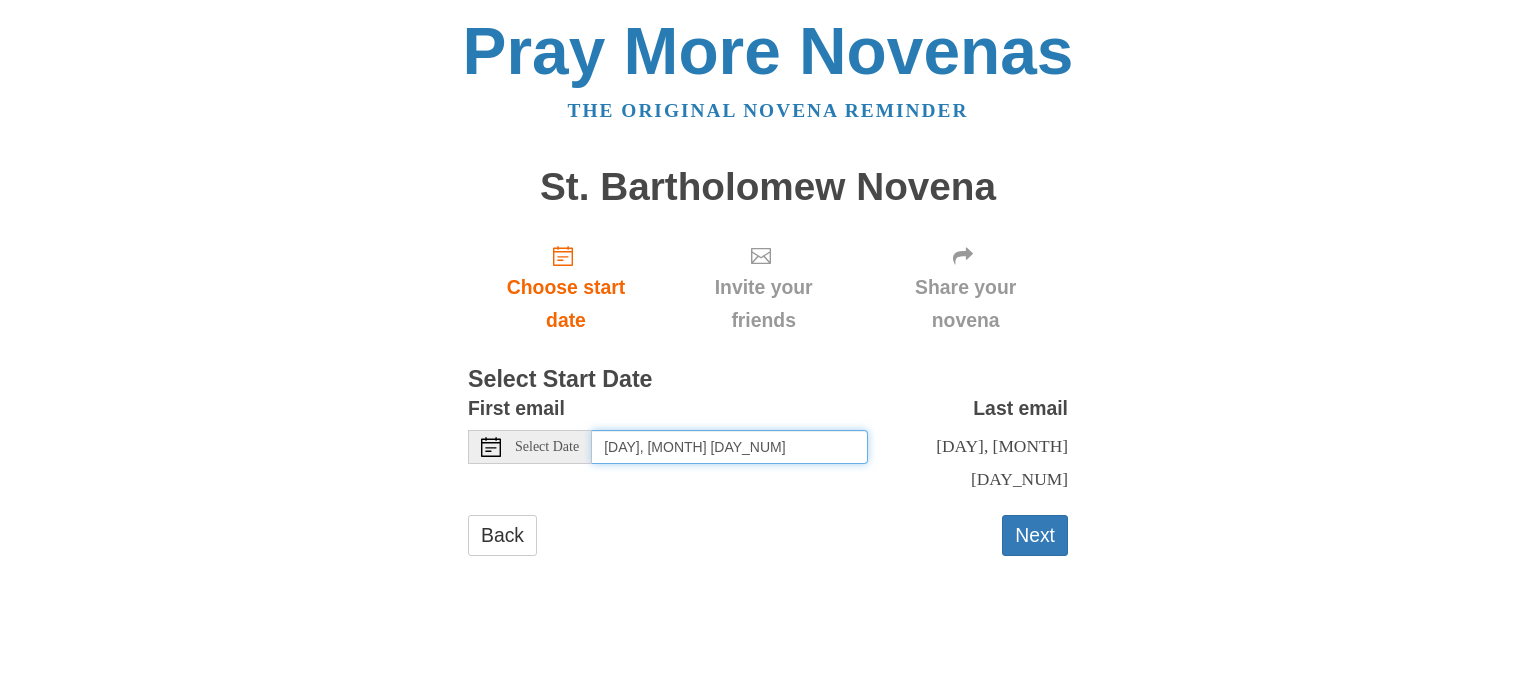 click on "[DAY], [MONTH] [DAY_NUM]" at bounding box center (730, 447) 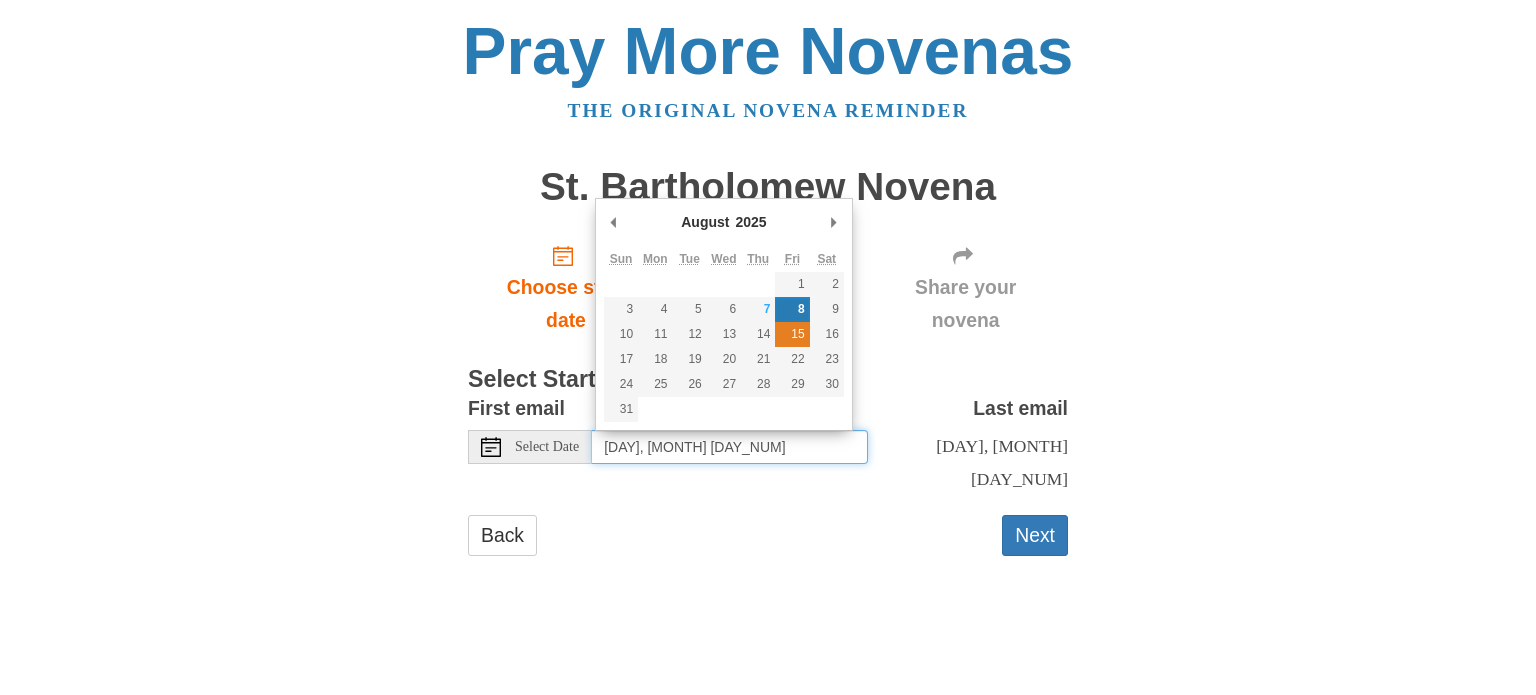 type on "[DAY], [MONTH] [DAY_NUM]" 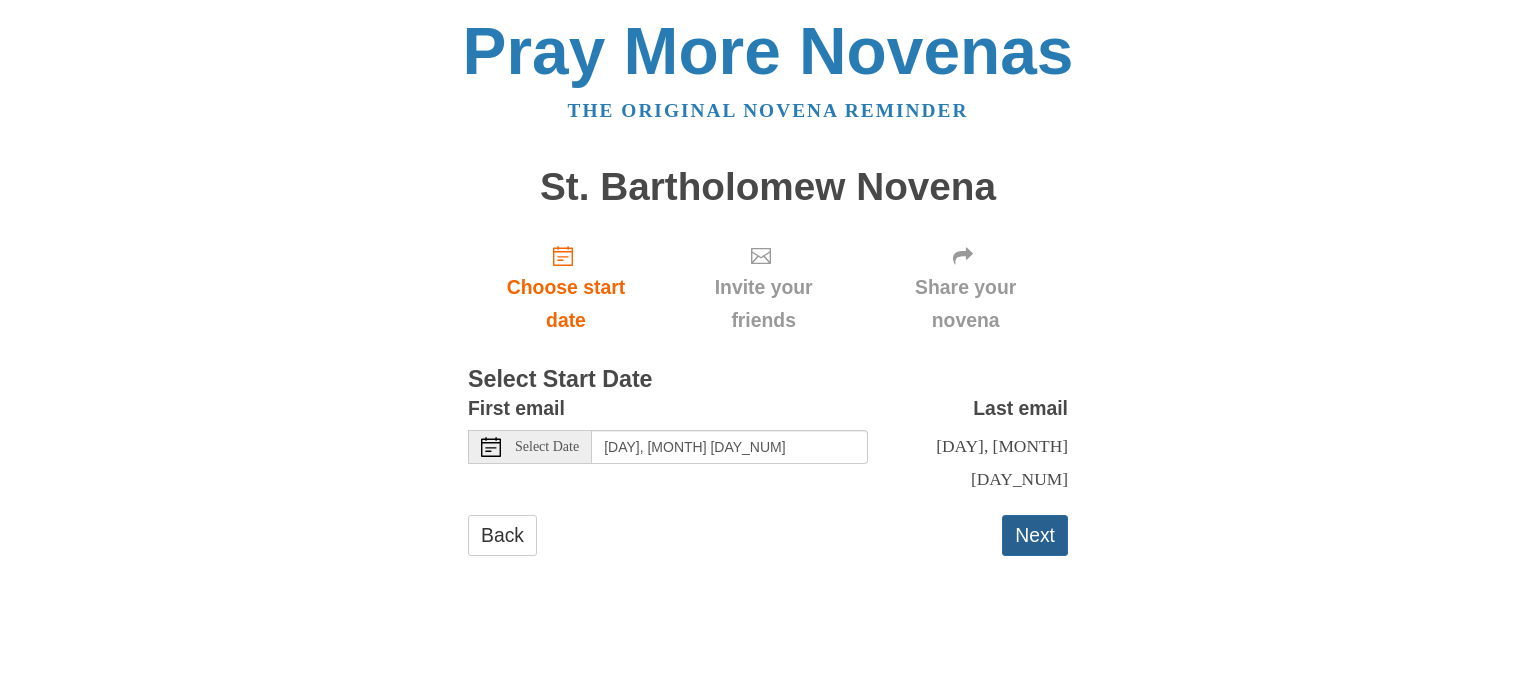 click on "Next" at bounding box center [1035, 535] 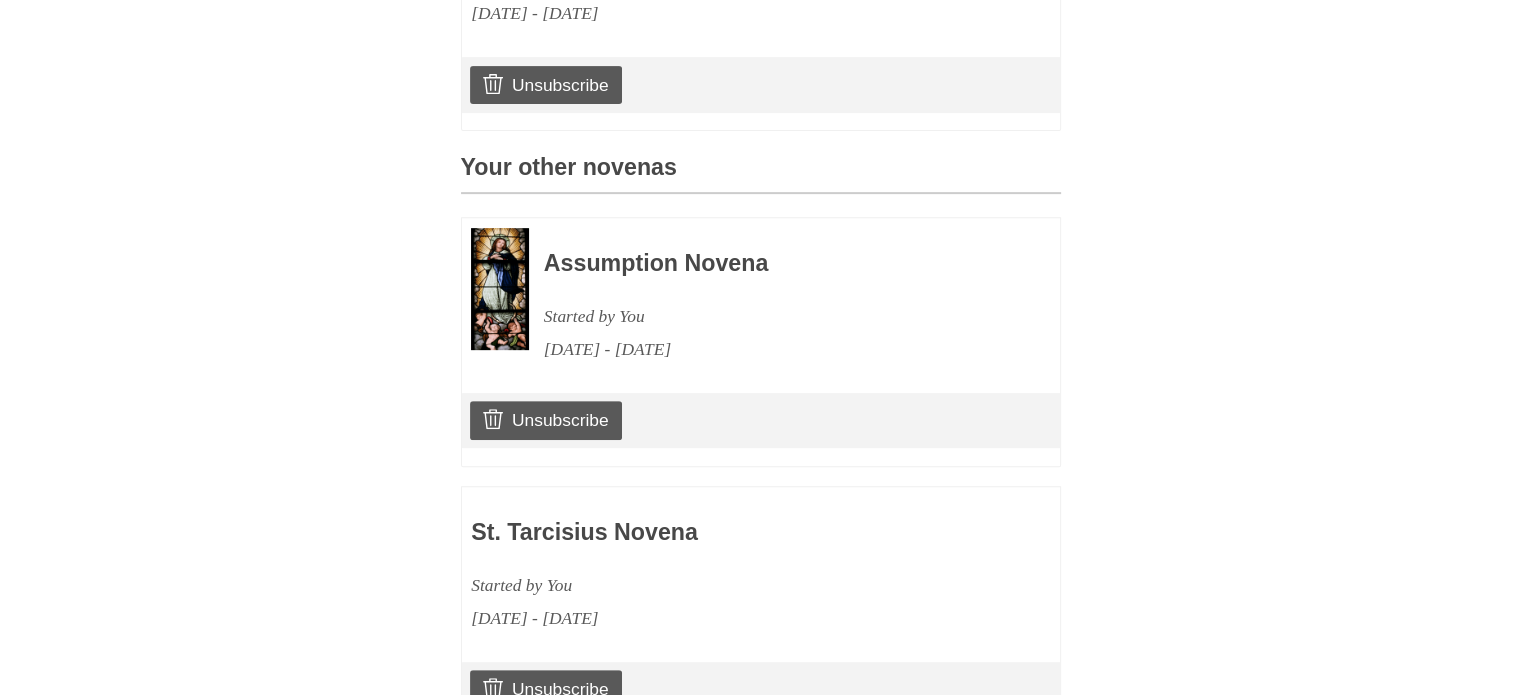 scroll, scrollTop: 3073, scrollLeft: 0, axis: vertical 